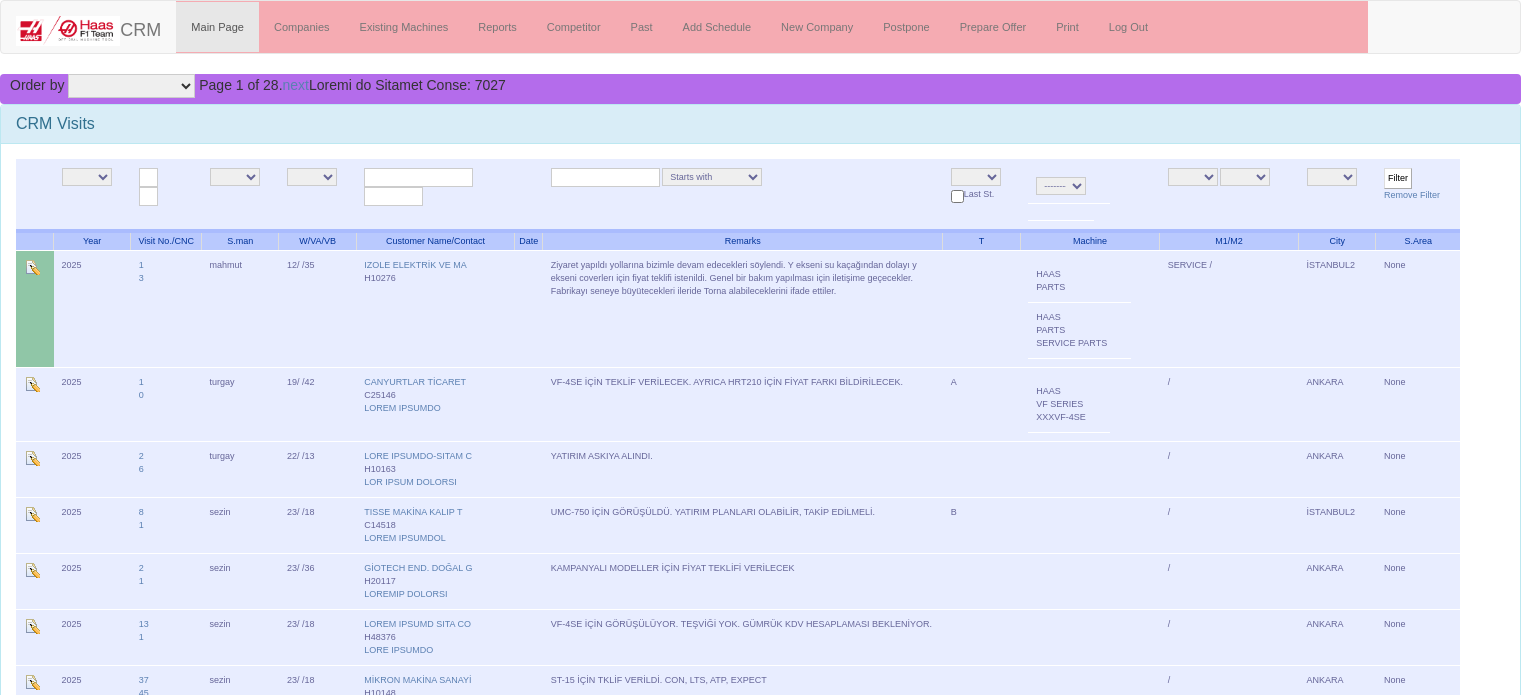 scroll, scrollTop: 0, scrollLeft: 0, axis: both 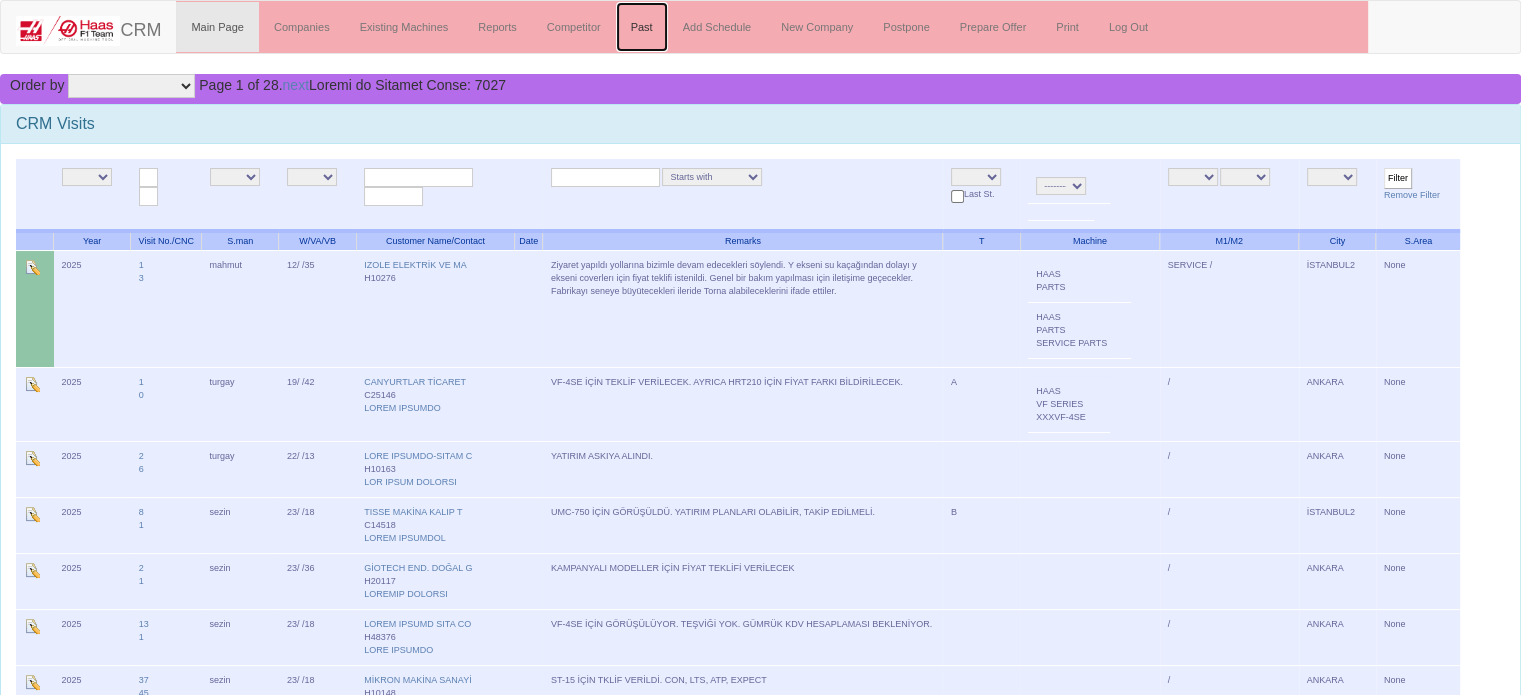 click on "Past" at bounding box center (642, 27) 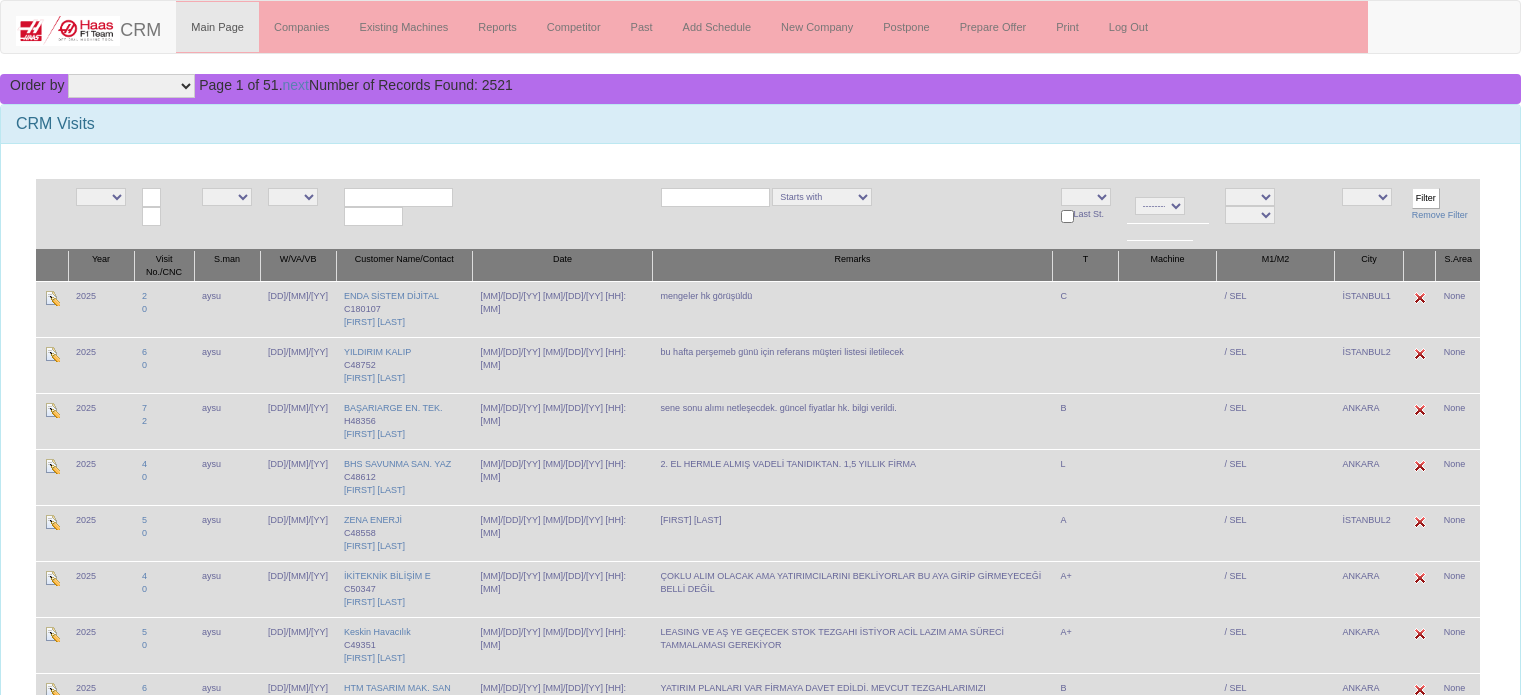scroll, scrollTop: 0, scrollLeft: 0, axis: both 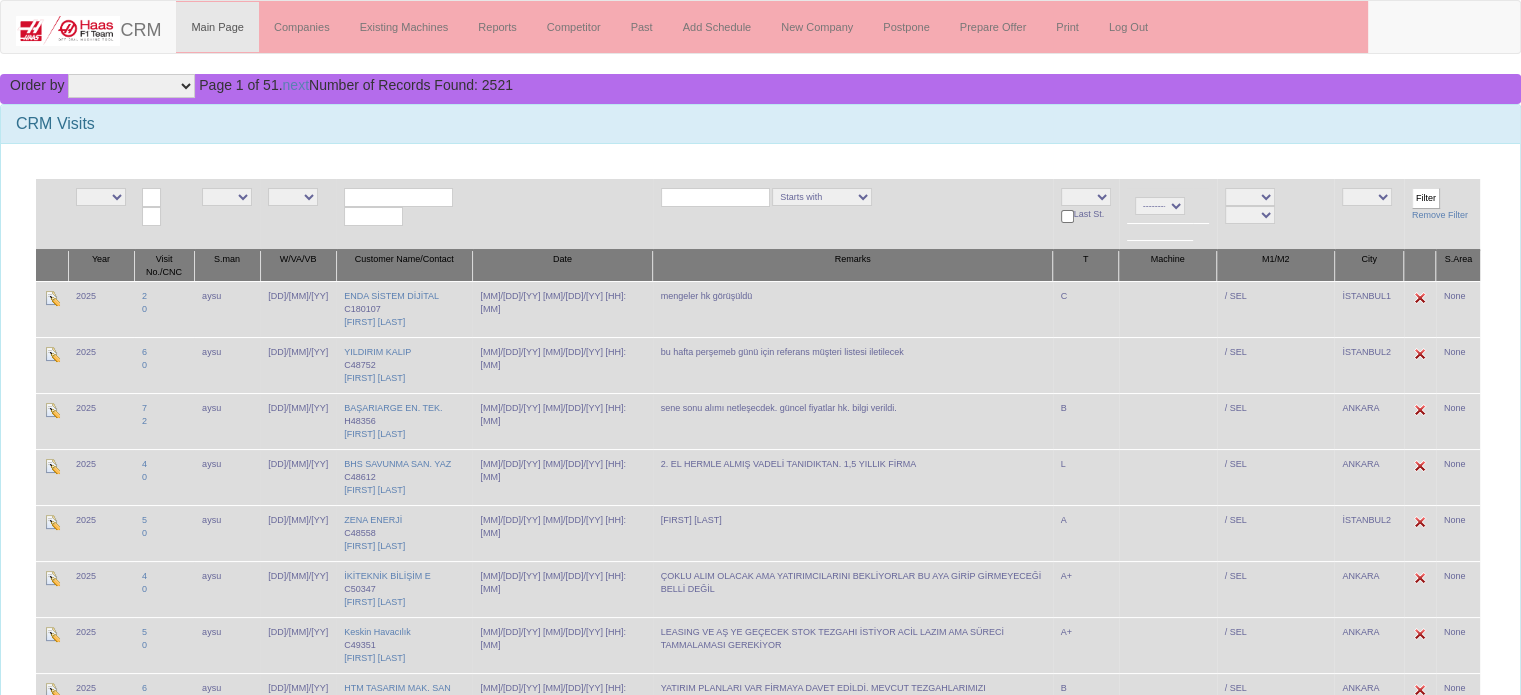 click at bounding box center [715, 197] 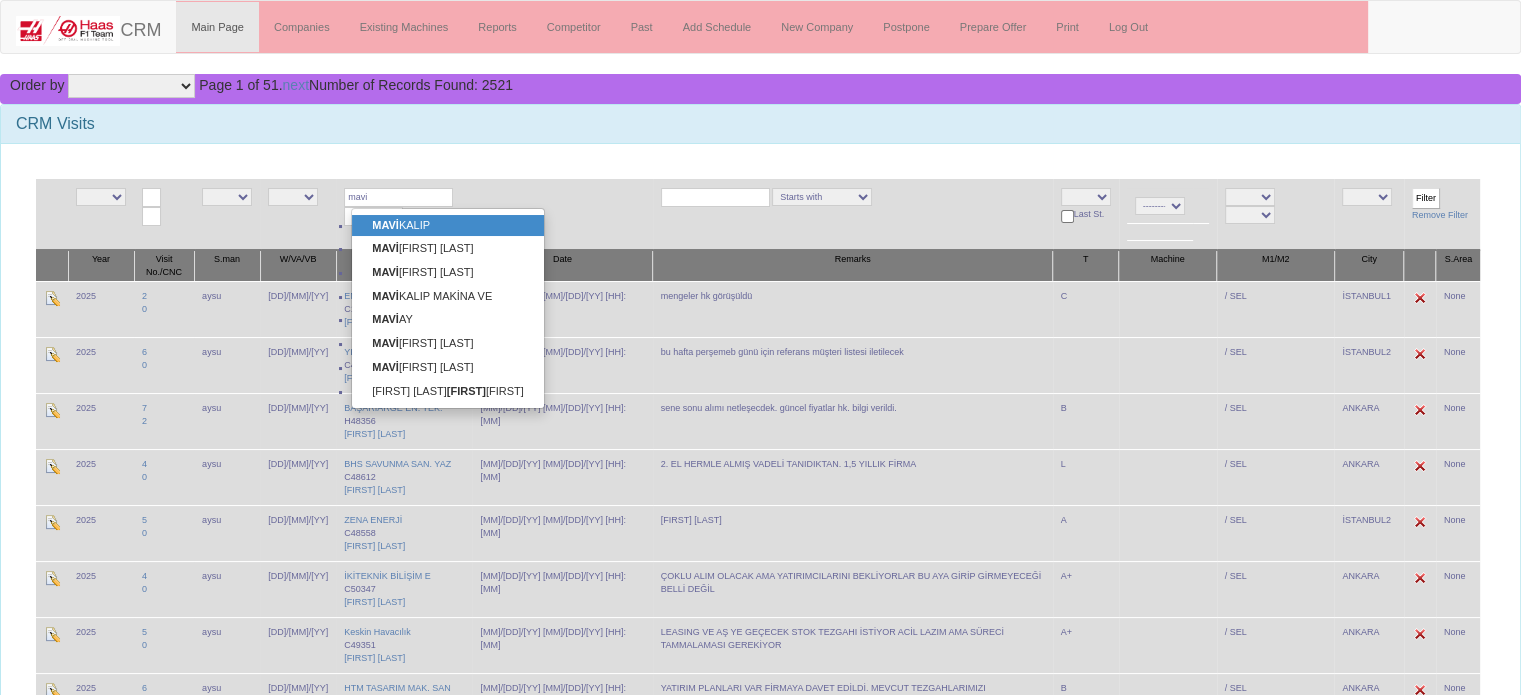 type on "mavi" 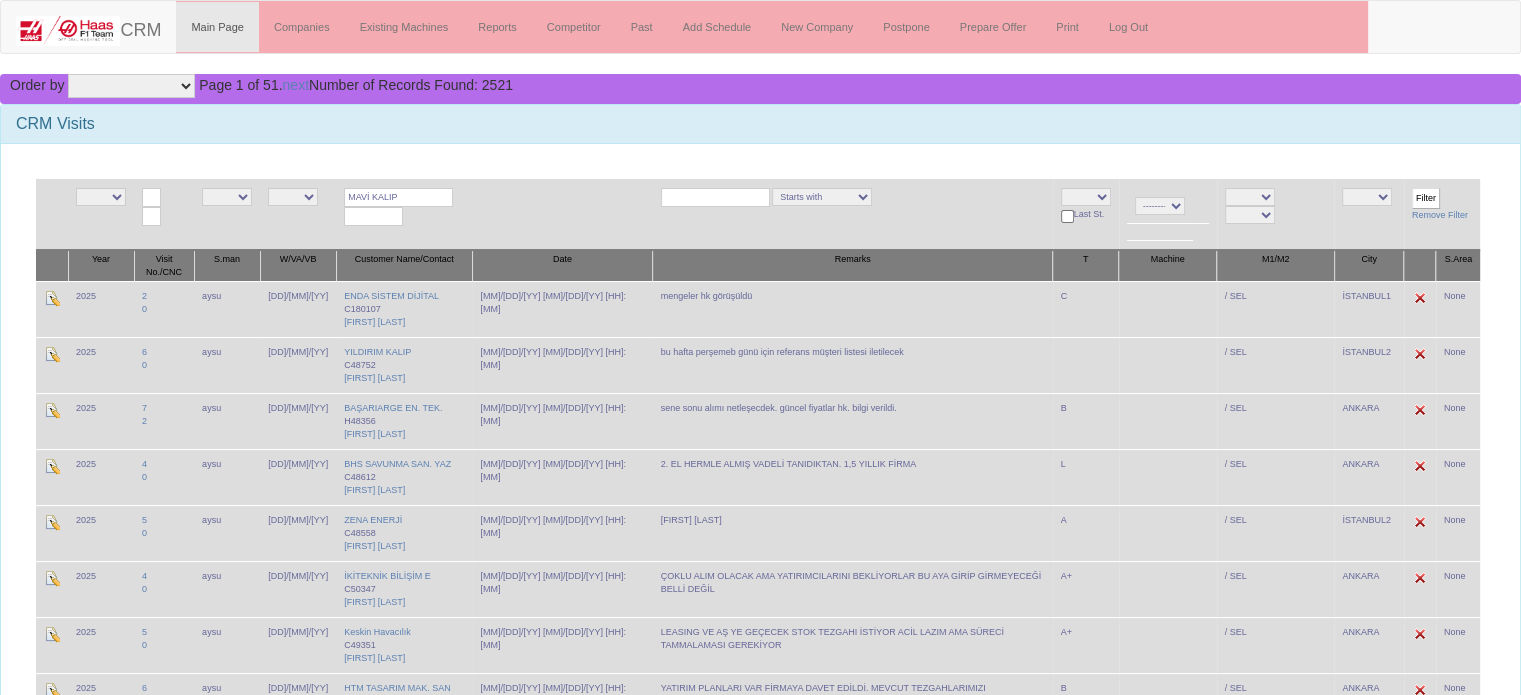 click on "Filter" at bounding box center (1426, 198) 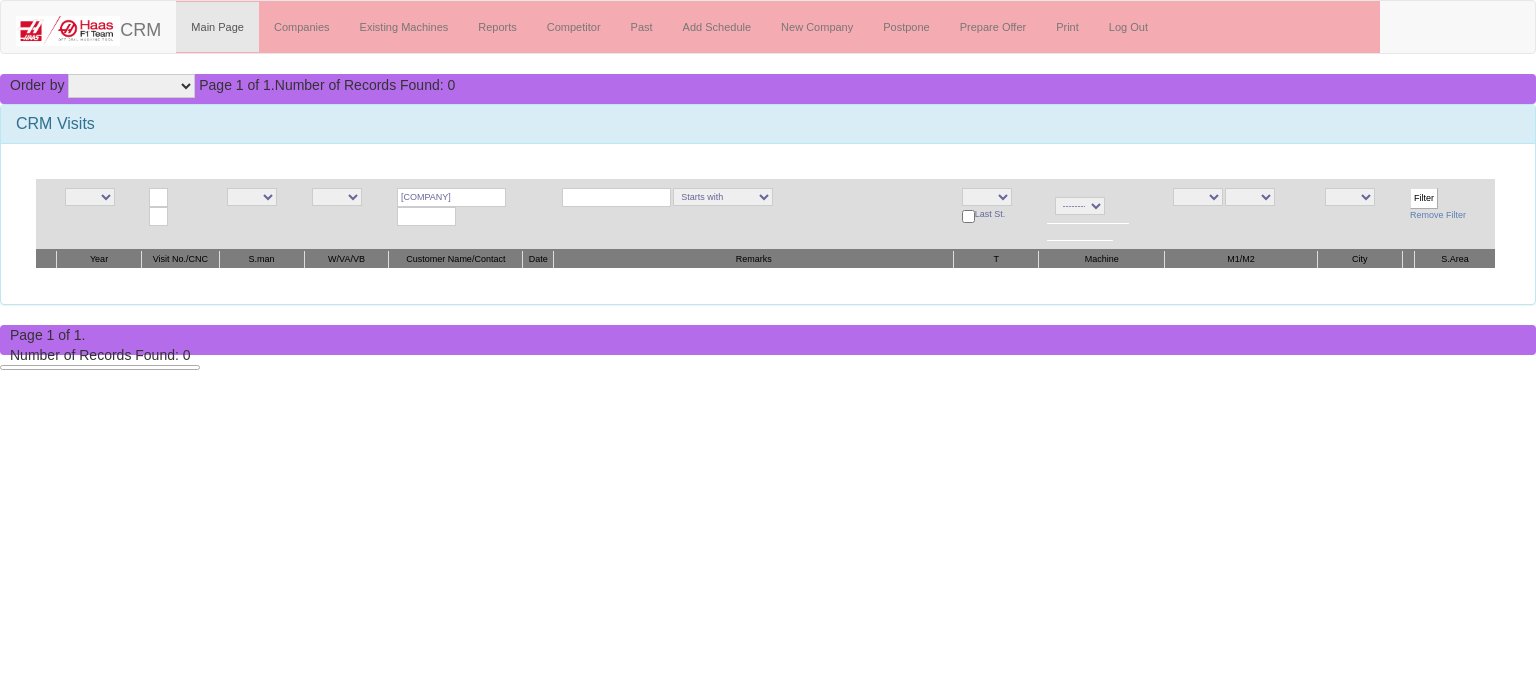 scroll, scrollTop: 0, scrollLeft: 0, axis: both 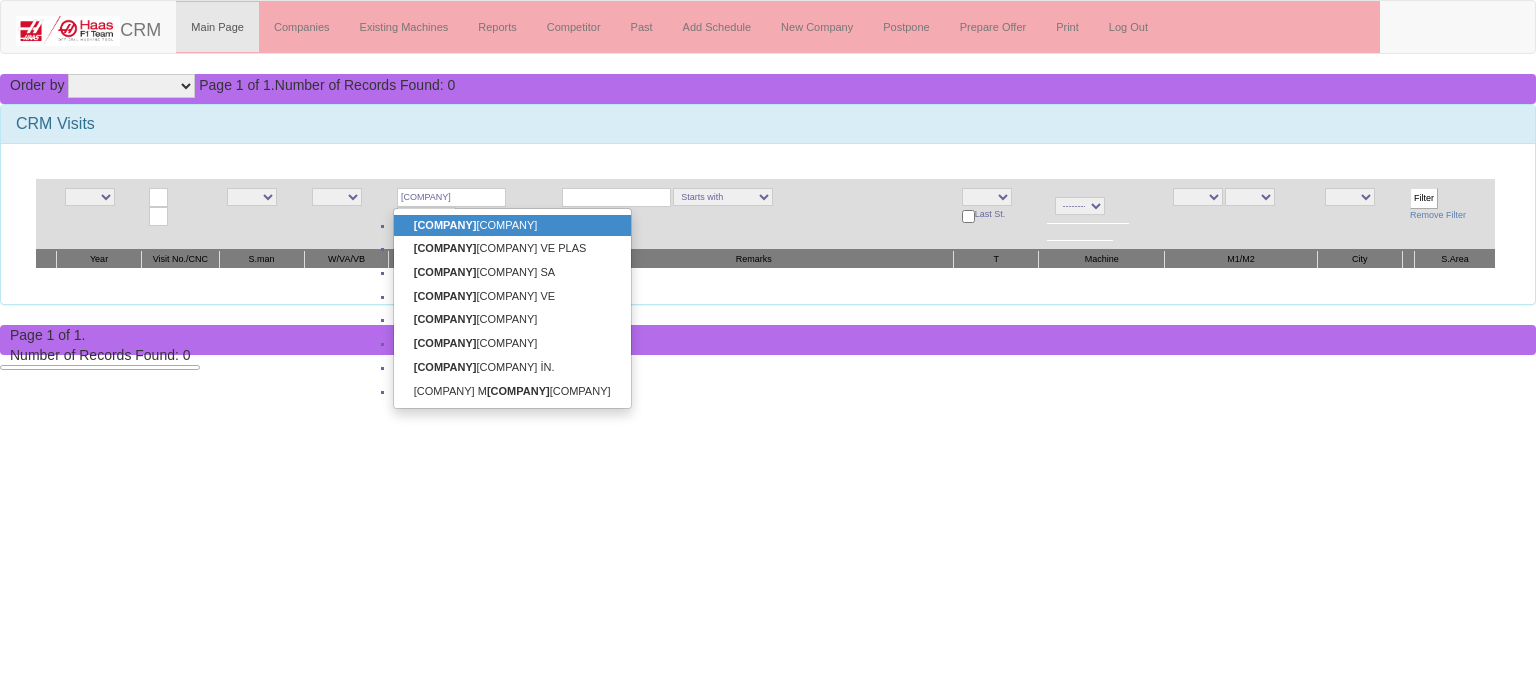 click on "[COMPANY]" at bounding box center [451, 197] 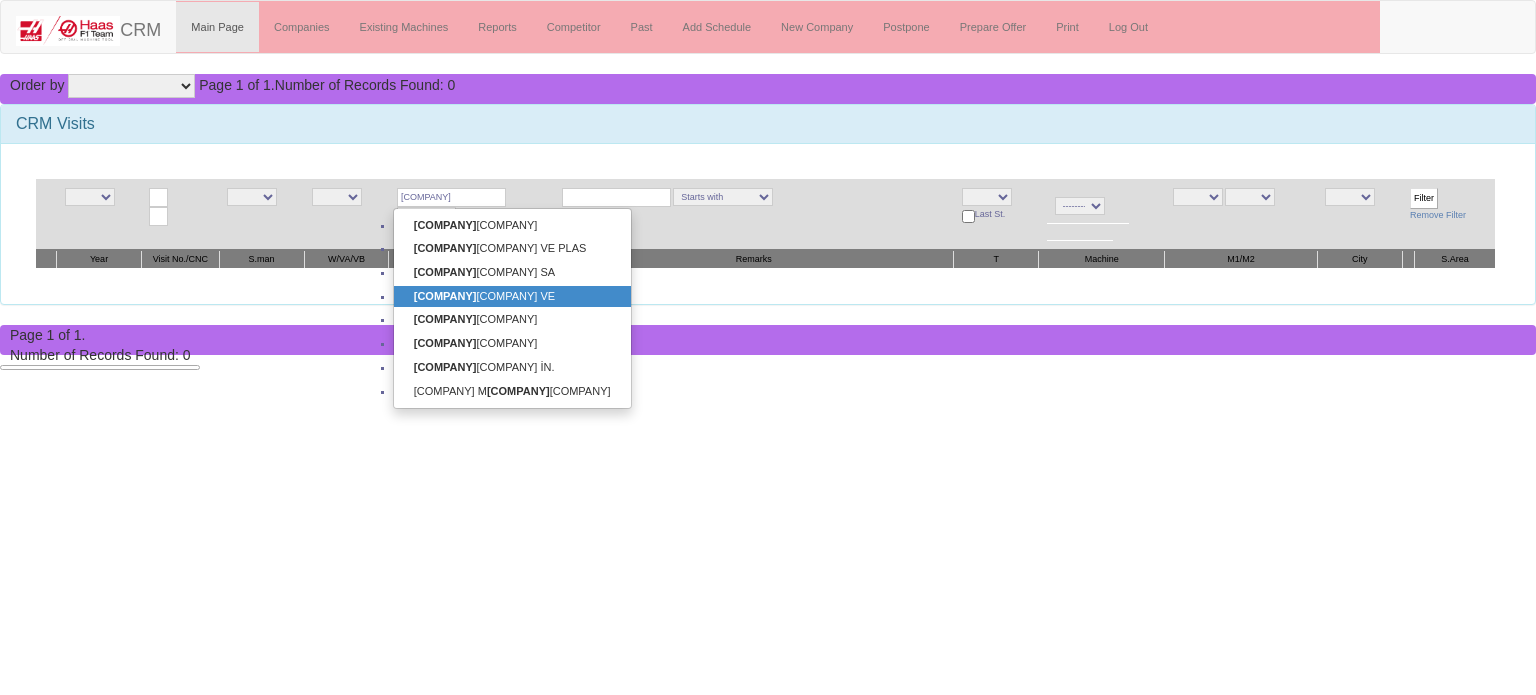 type on "[COMPANY]" 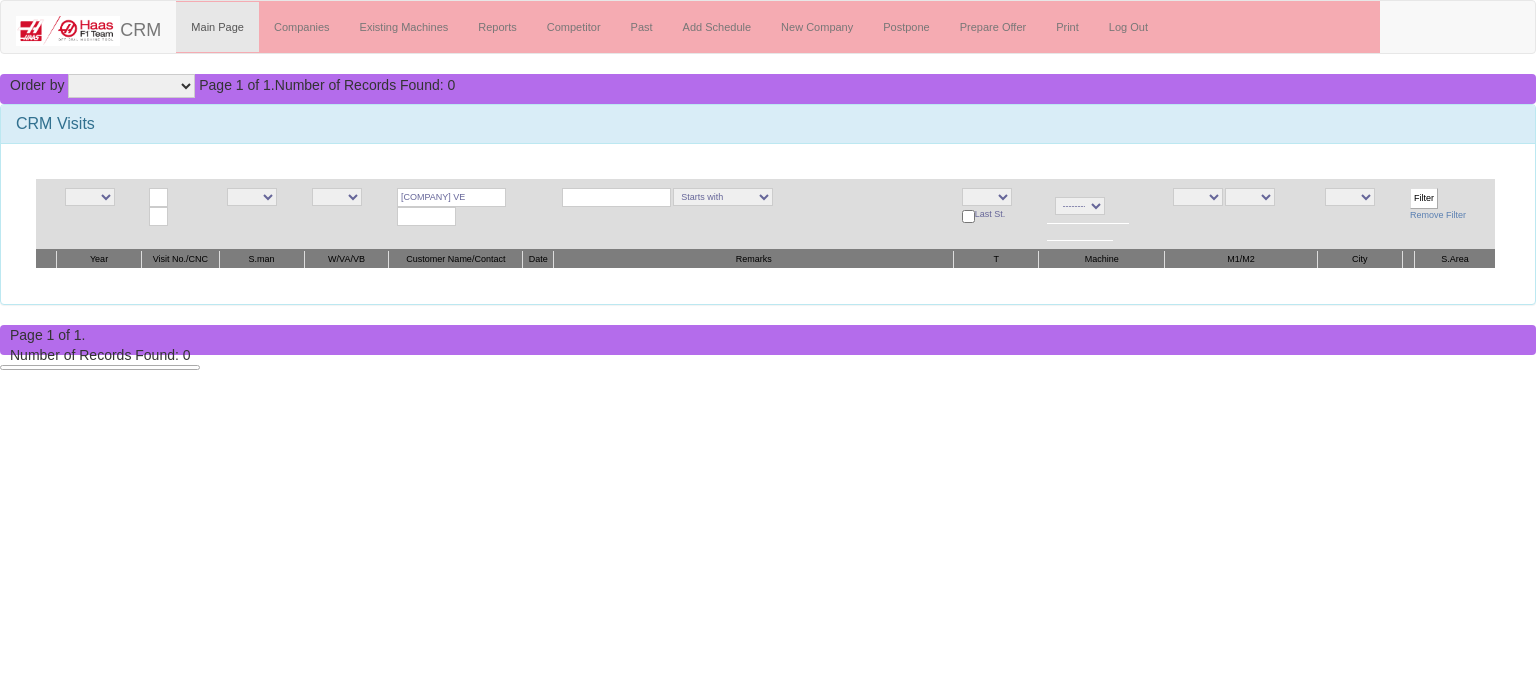 click on "Filter" at bounding box center [1424, 198] 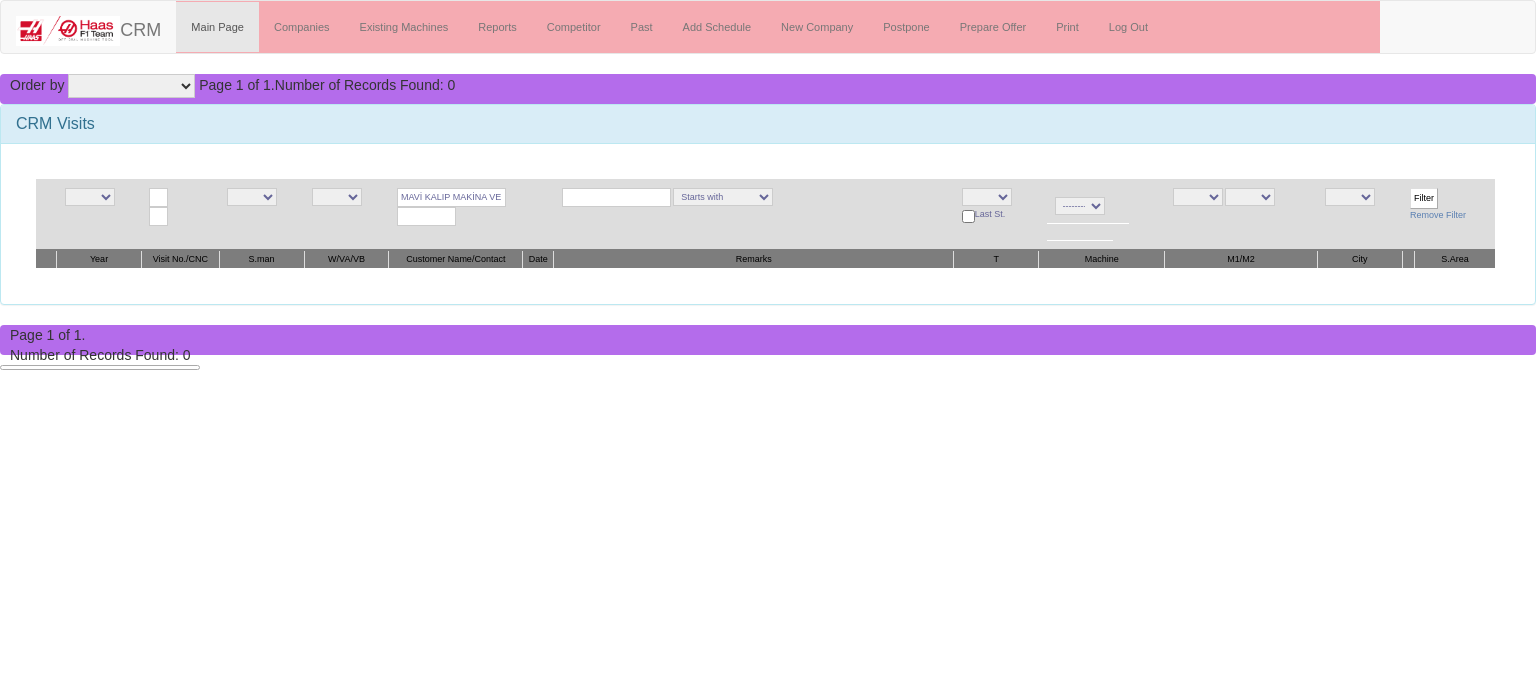 scroll, scrollTop: 0, scrollLeft: 0, axis: both 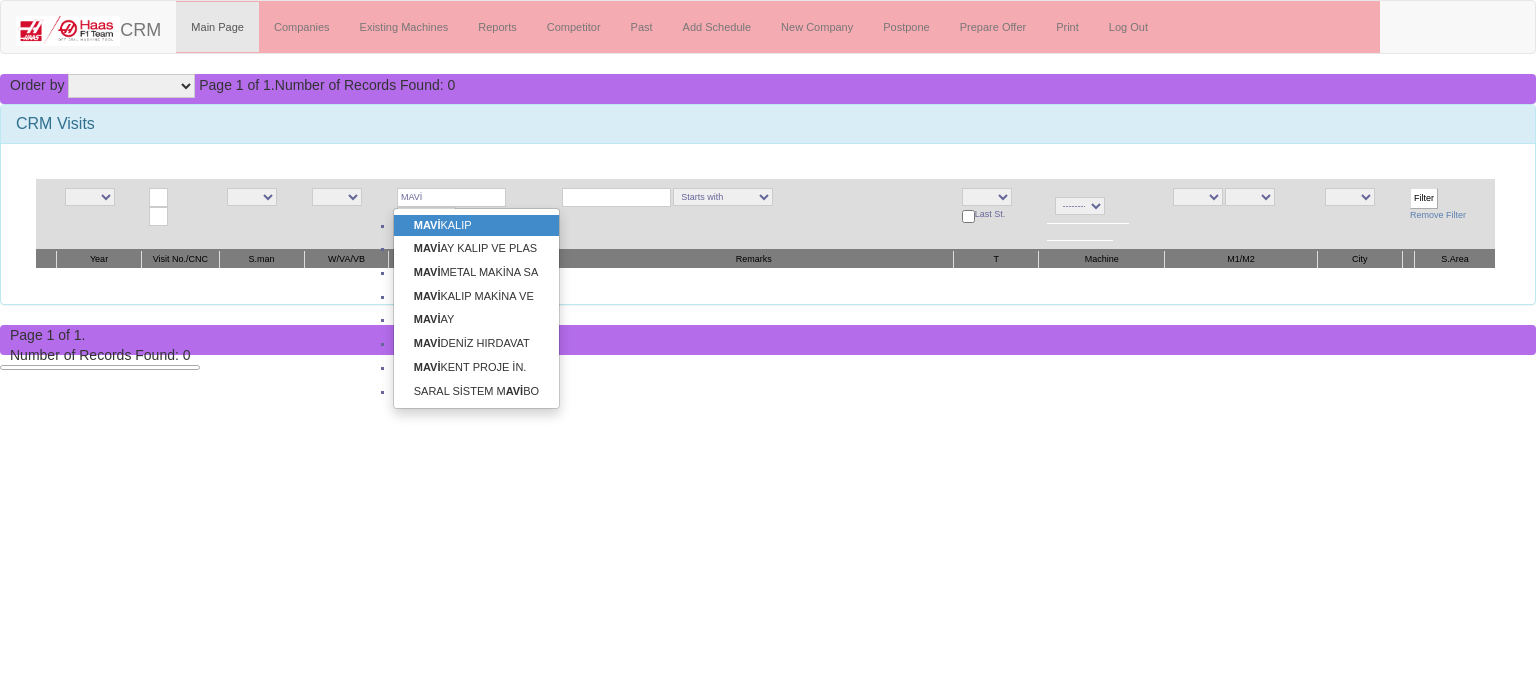 type on "MAVİ" 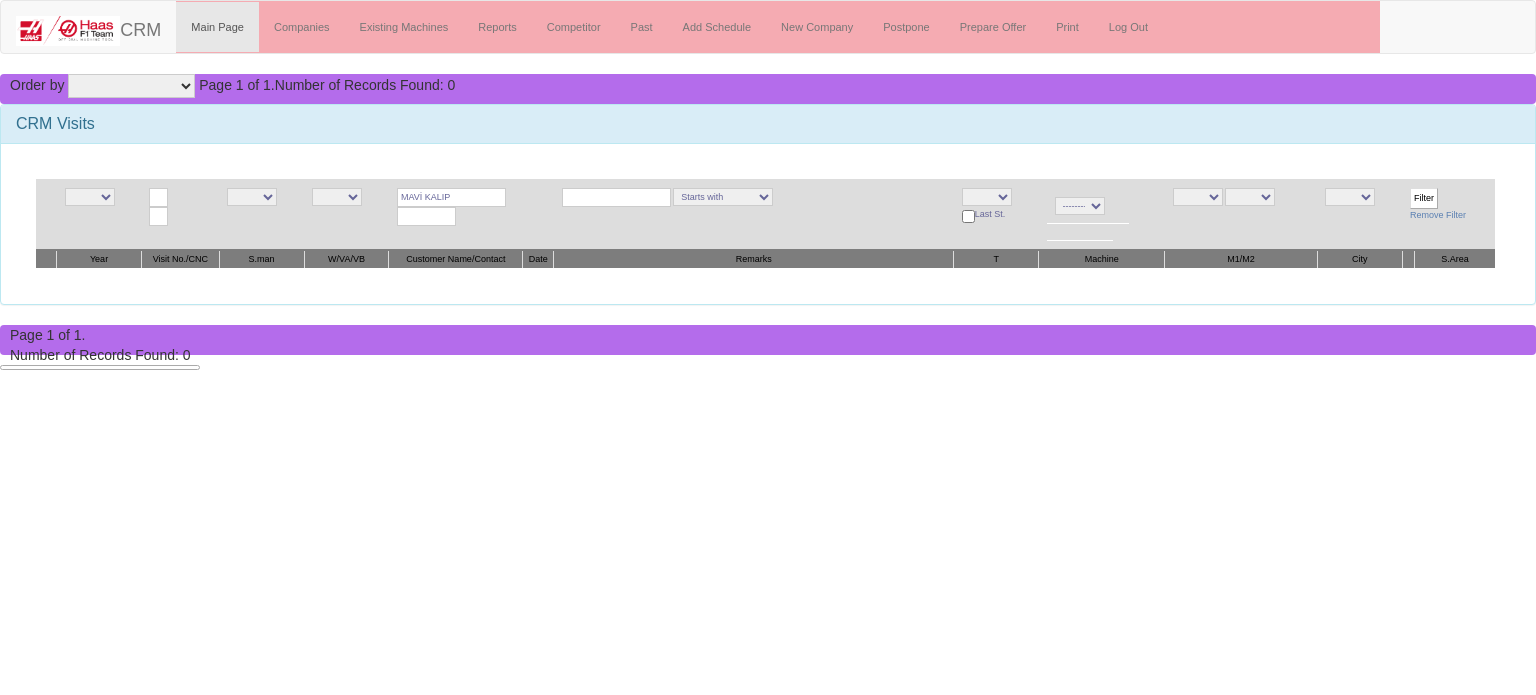 click on "Filter" at bounding box center (1424, 198) 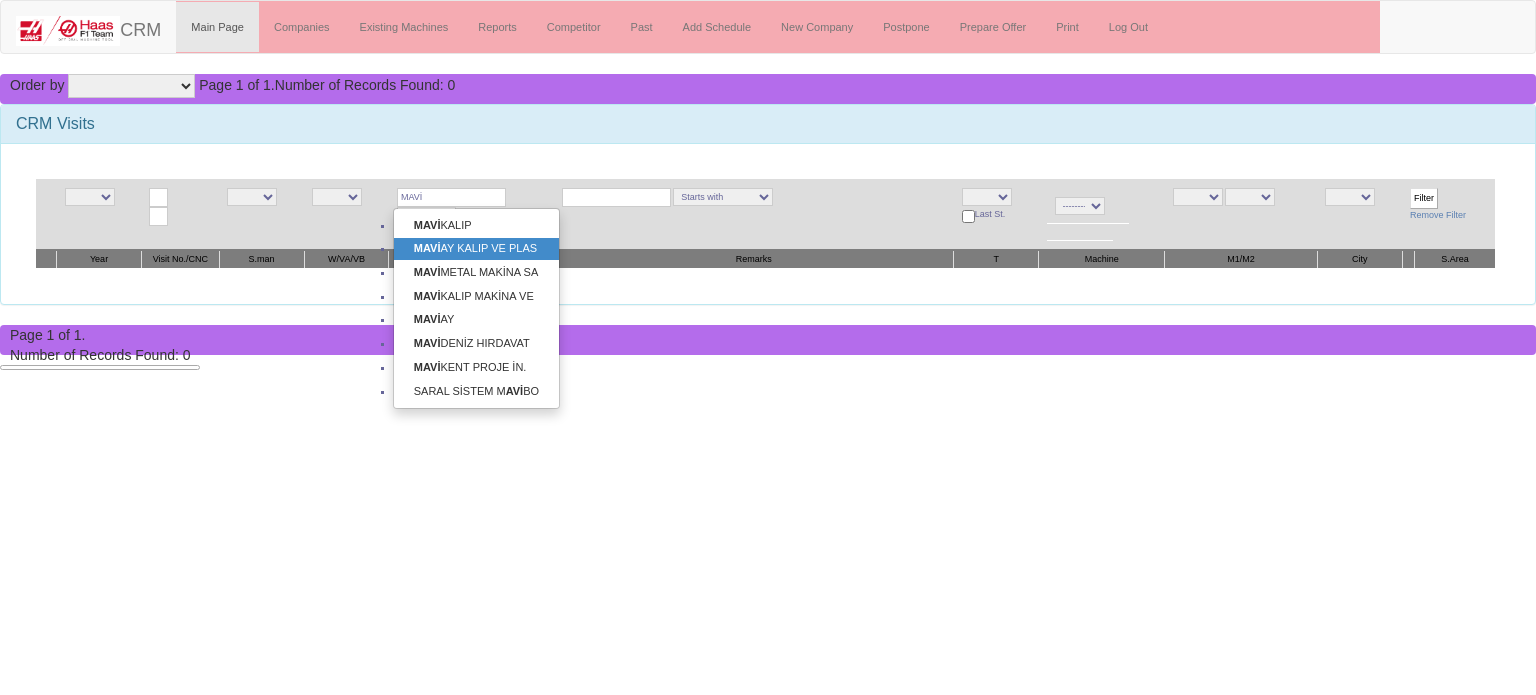 type on "MAVİ" 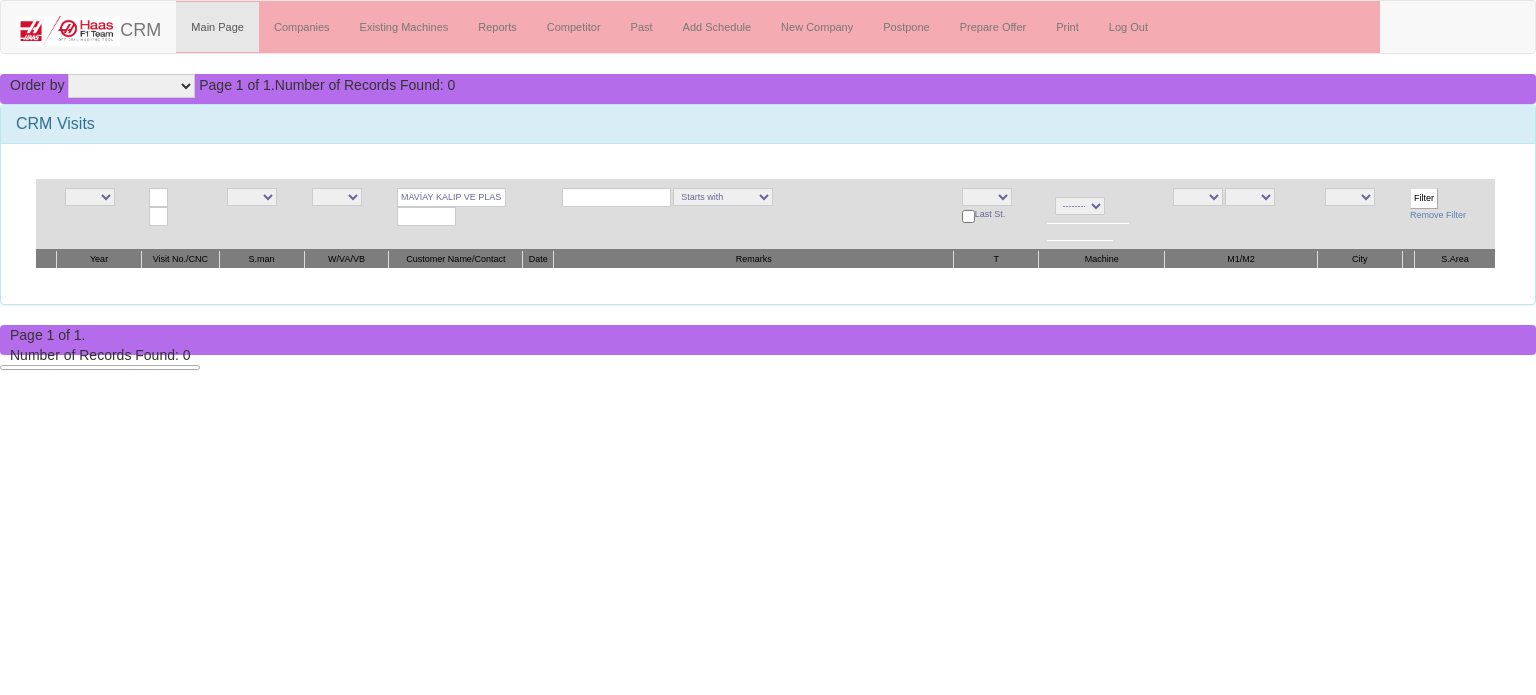 click on "Filter" at bounding box center [1424, 198] 